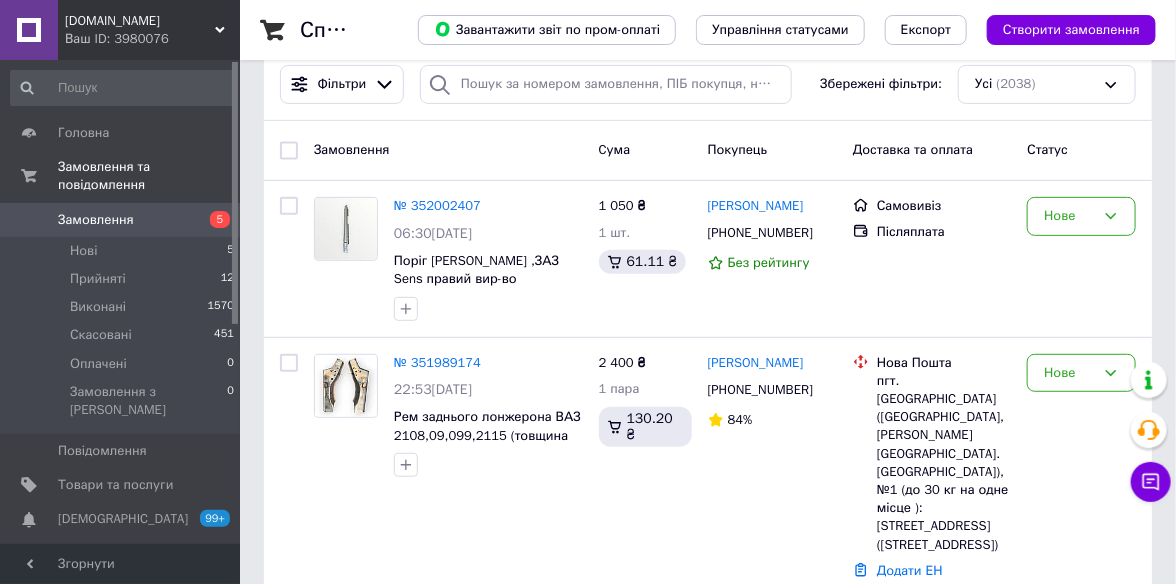 scroll, scrollTop: 200, scrollLeft: 0, axis: vertical 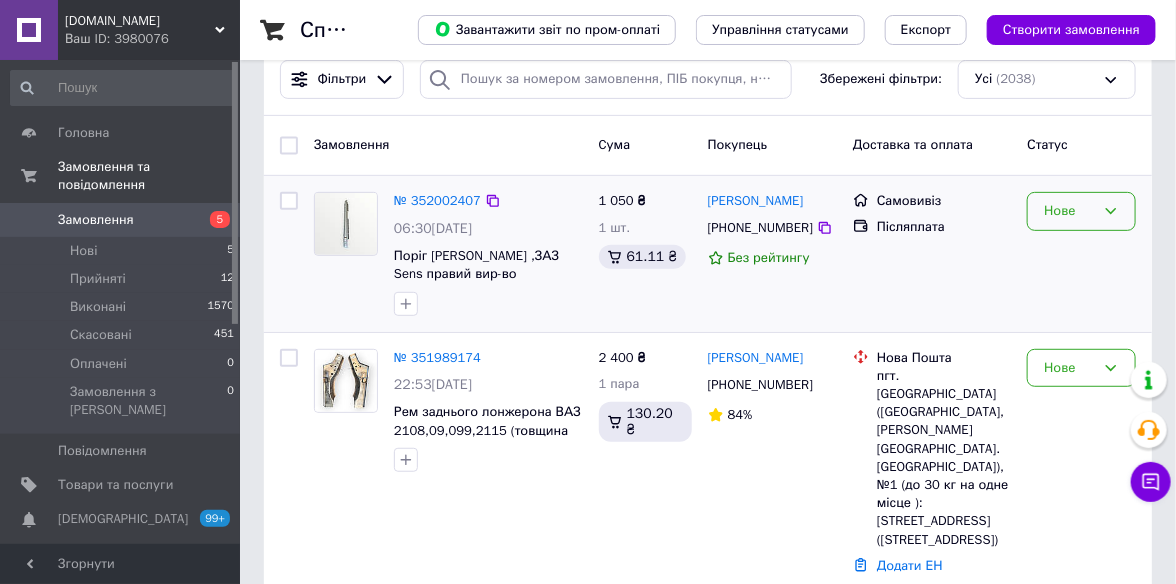 click 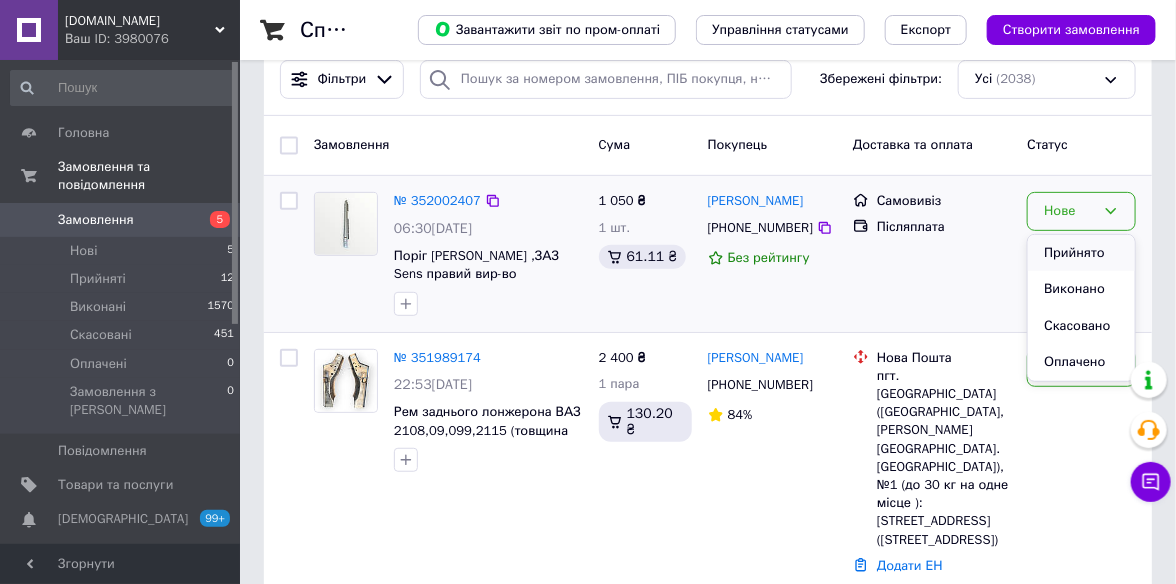 click on "Прийнято" at bounding box center (1081, 253) 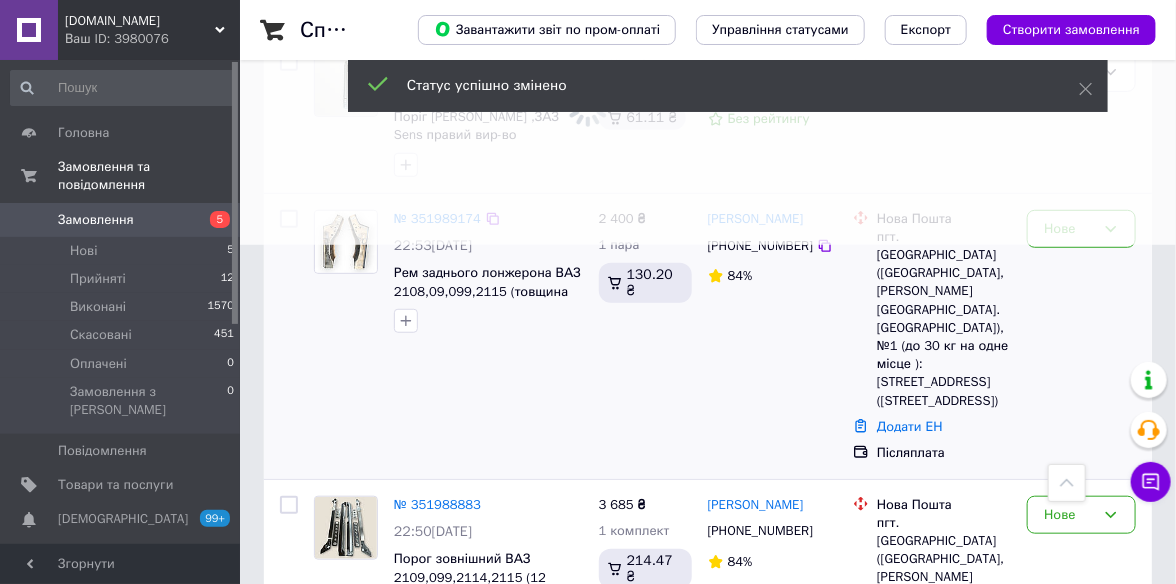 scroll, scrollTop: 300, scrollLeft: 0, axis: vertical 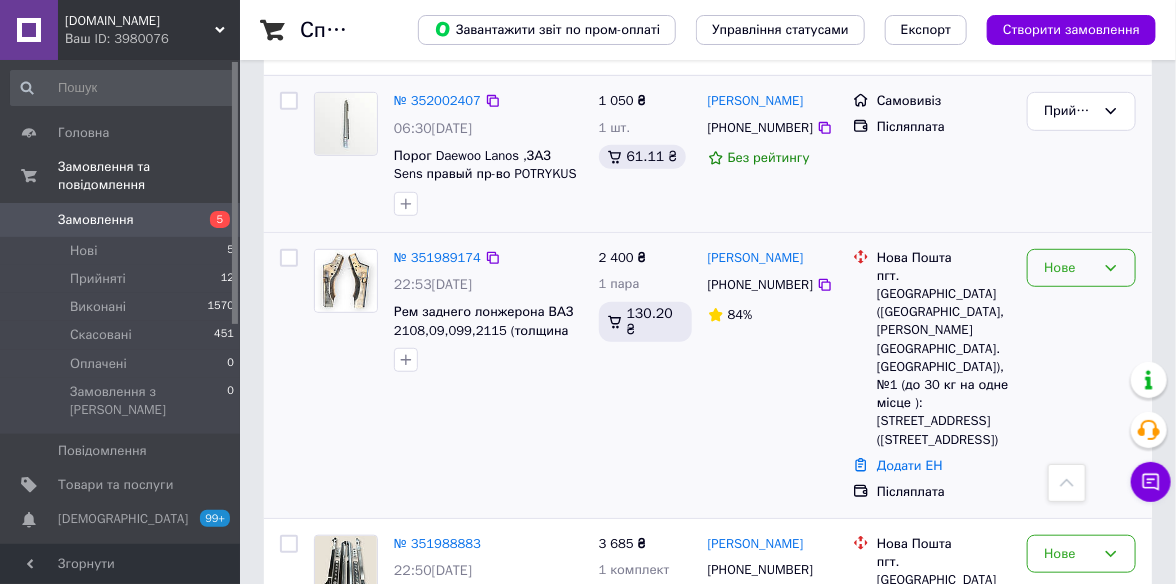 click 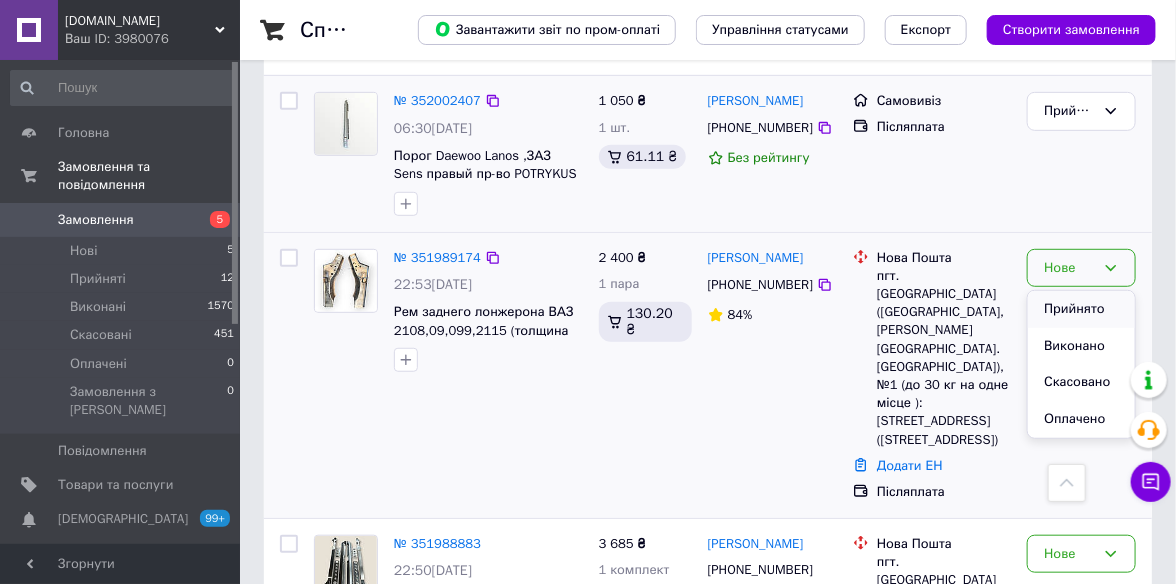 click on "Прийнято" at bounding box center [1081, 309] 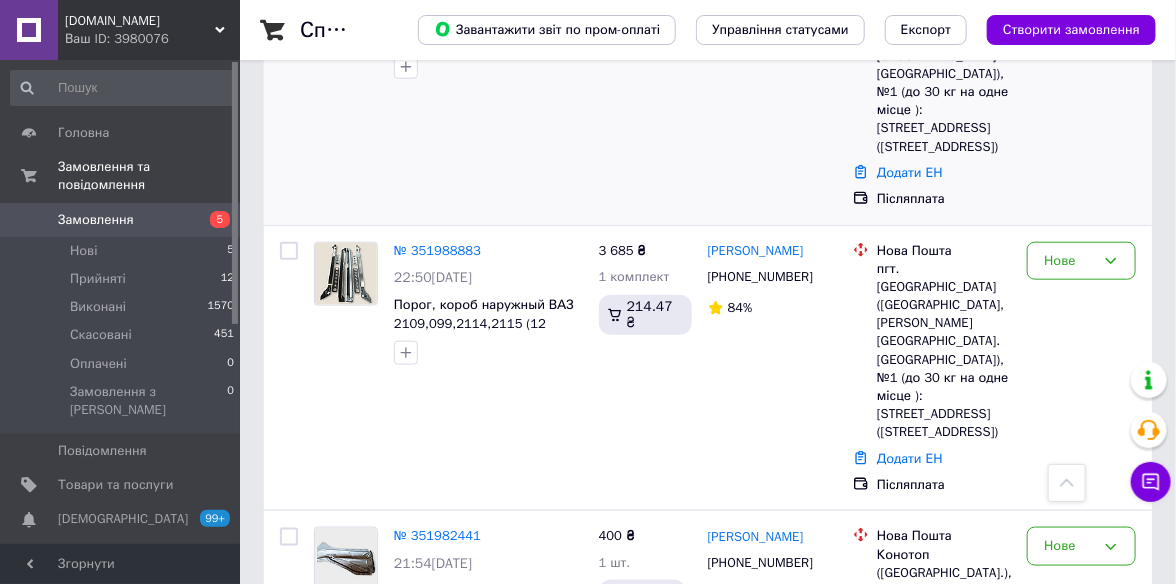 scroll, scrollTop: 600, scrollLeft: 0, axis: vertical 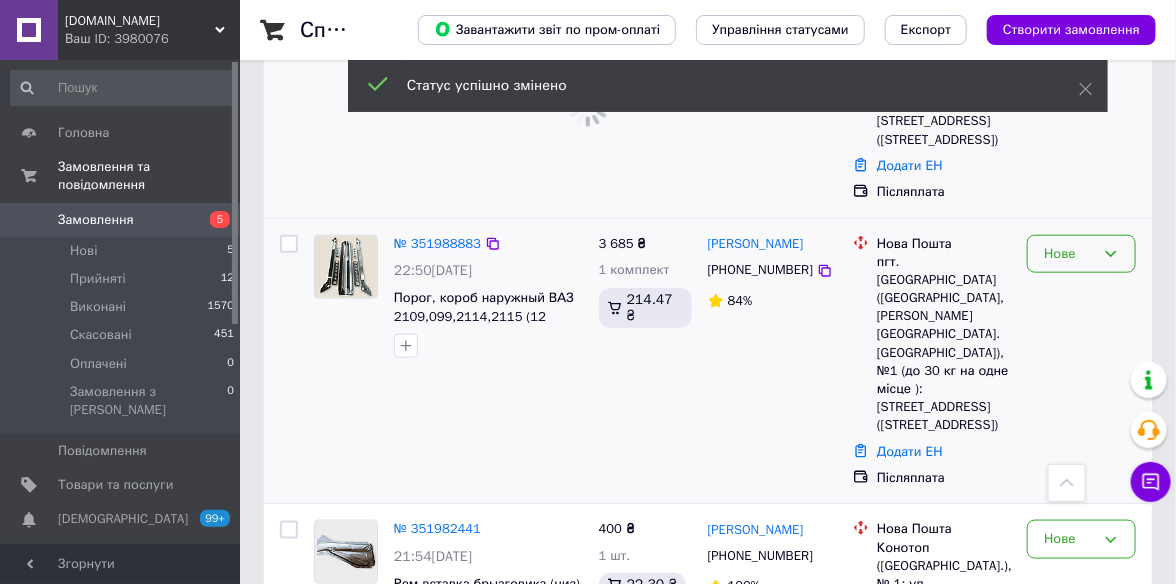 click 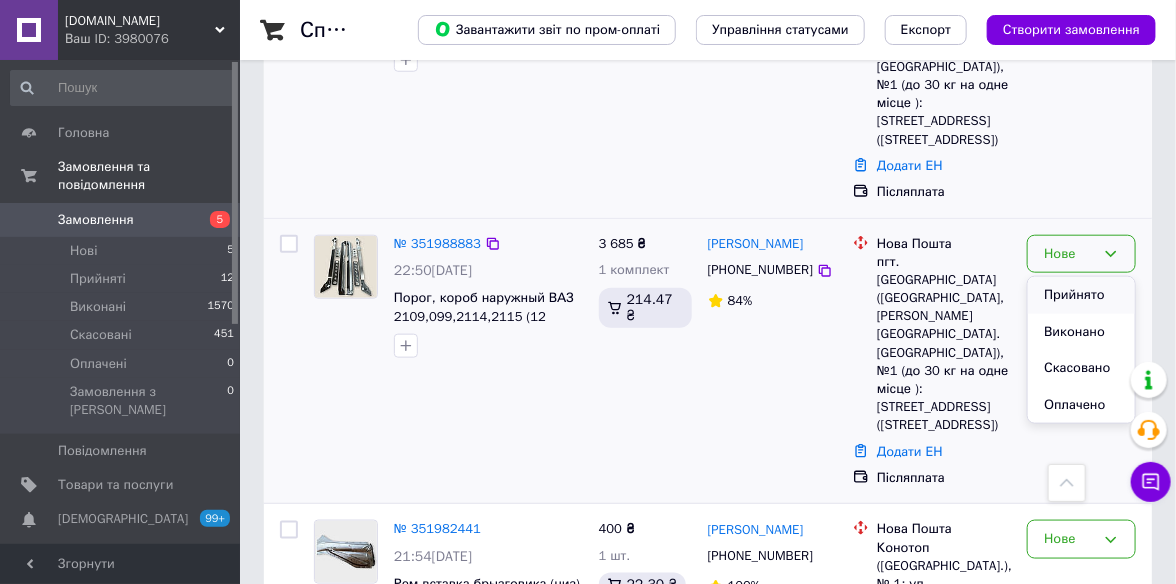 click on "Прийнято" at bounding box center [1081, 295] 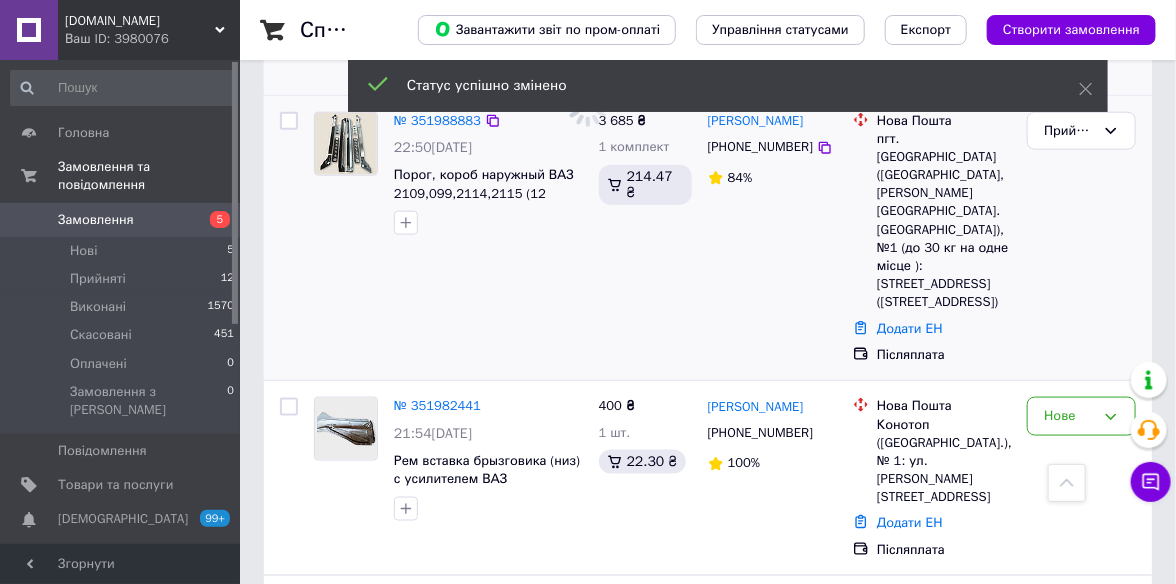 scroll, scrollTop: 800, scrollLeft: 0, axis: vertical 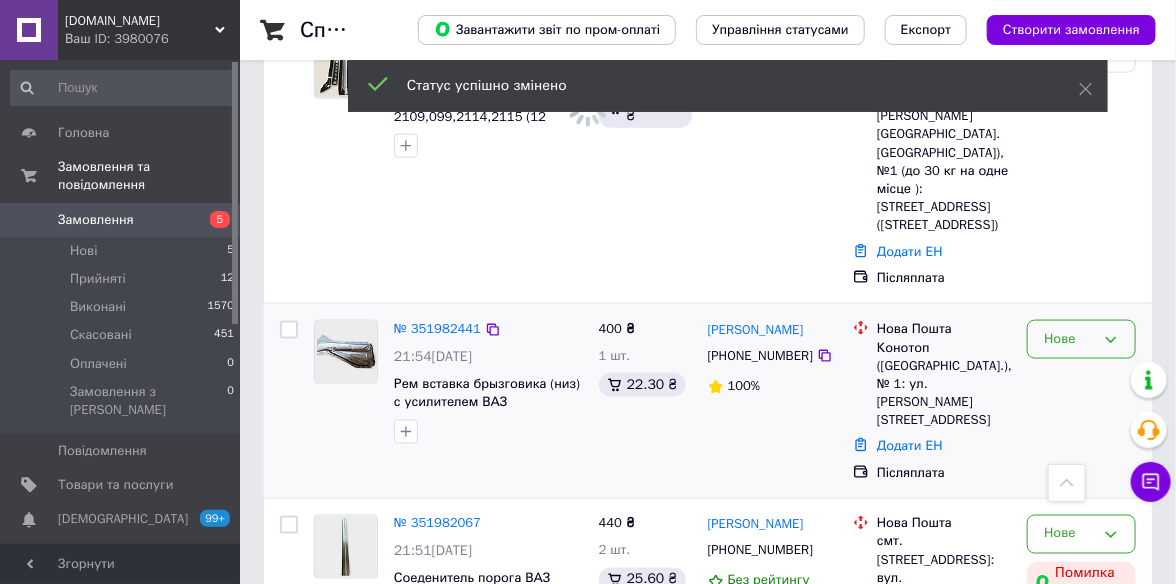 click 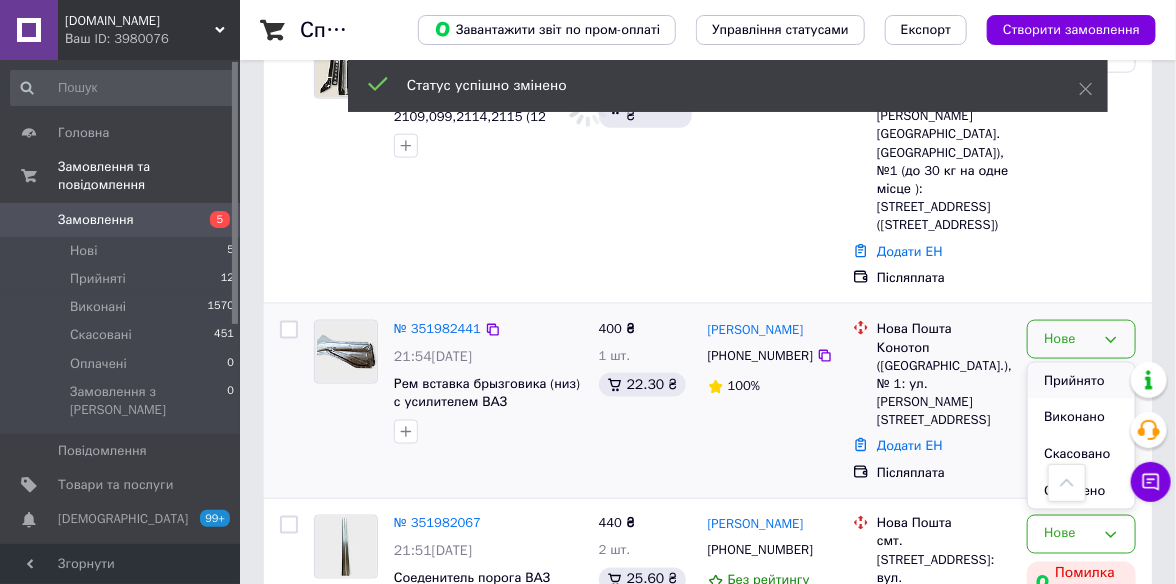 click on "Прийнято" at bounding box center (1081, 381) 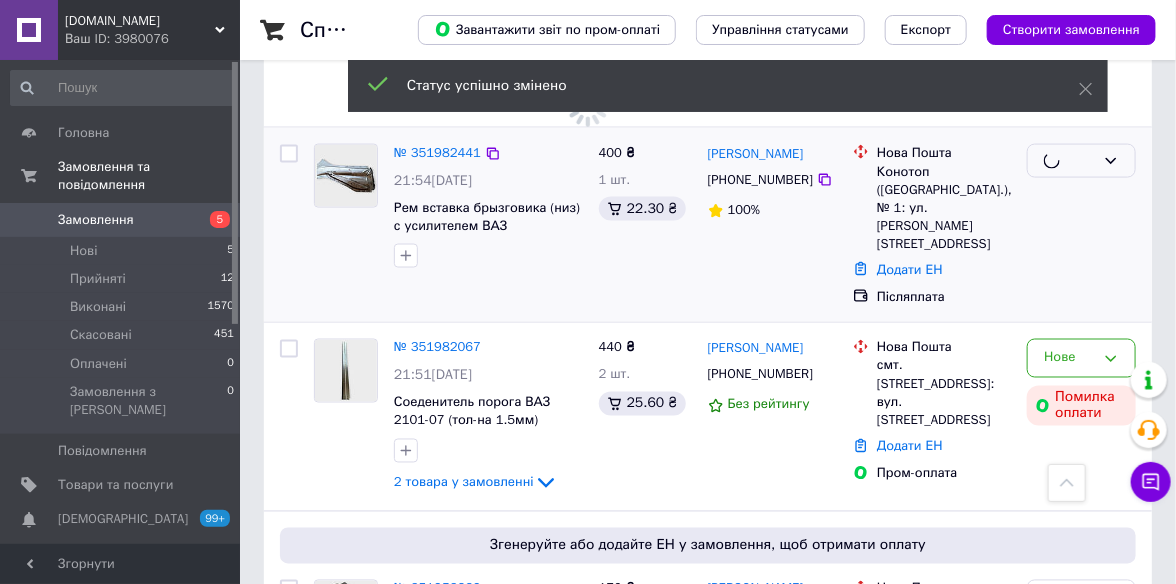 scroll, scrollTop: 999, scrollLeft: 0, axis: vertical 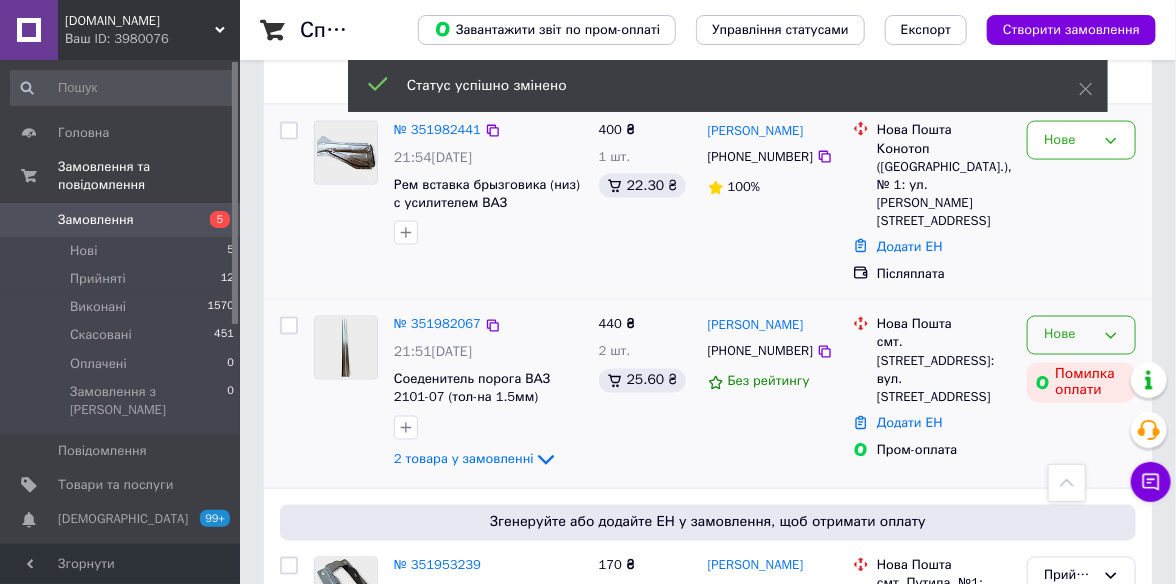 click 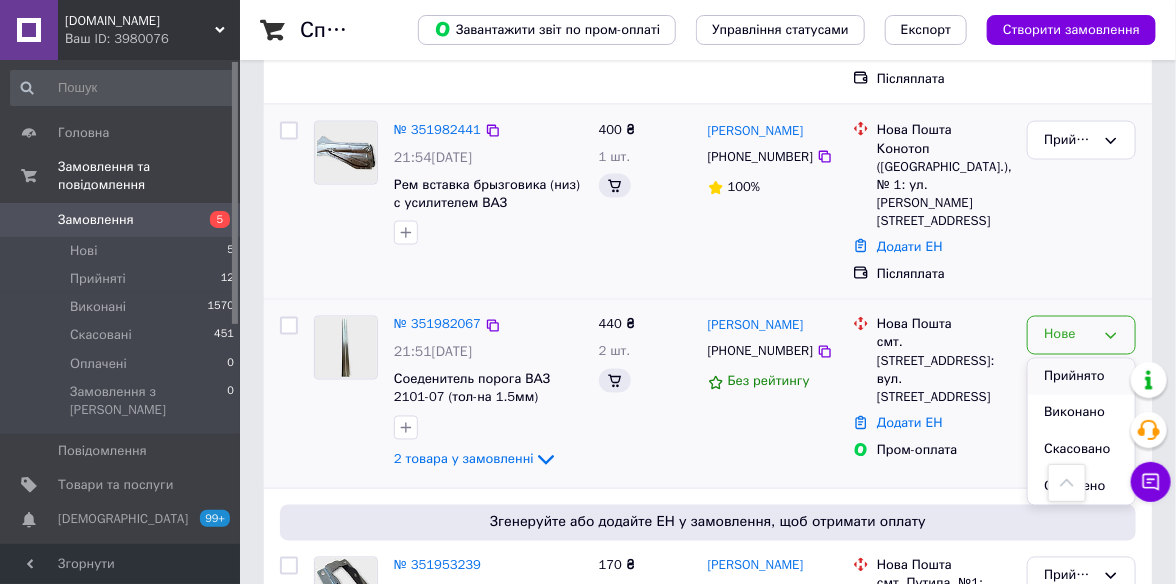 click on "Прийнято" at bounding box center [1081, 377] 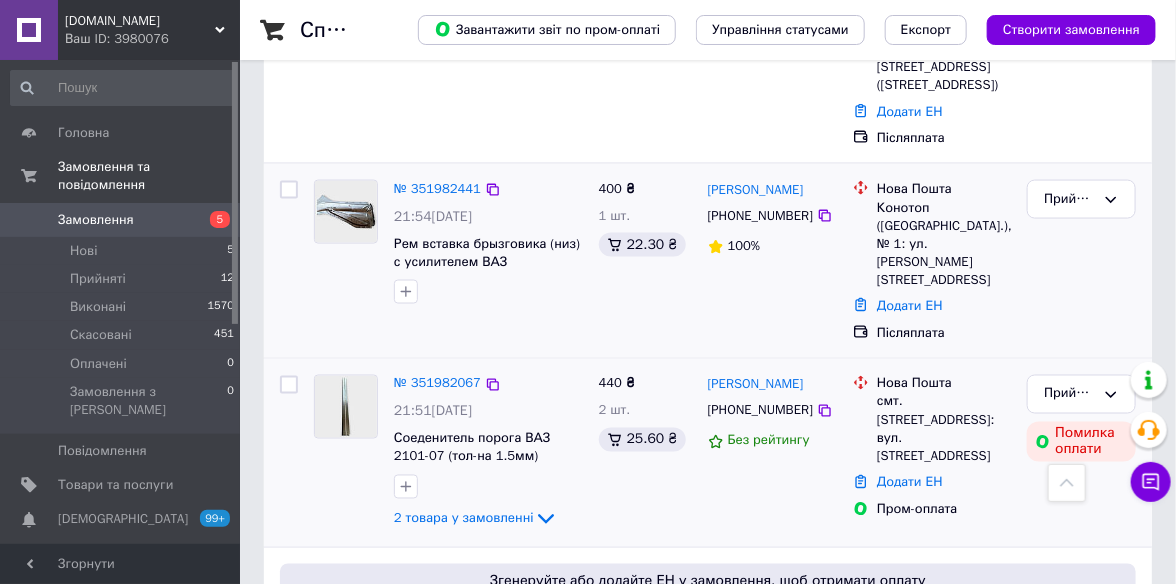 scroll, scrollTop: 900, scrollLeft: 0, axis: vertical 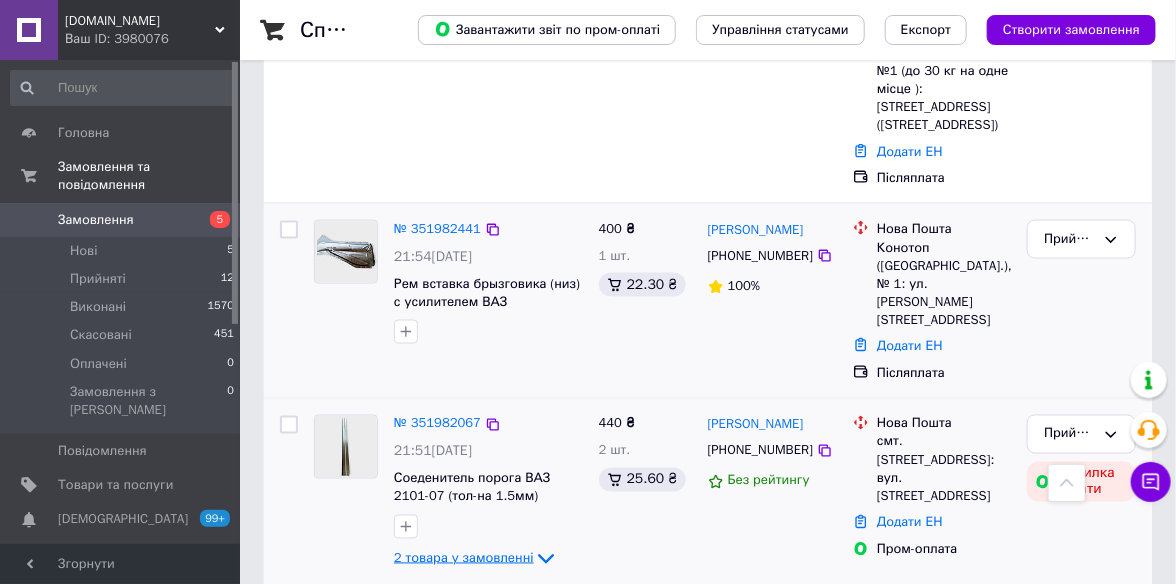 click 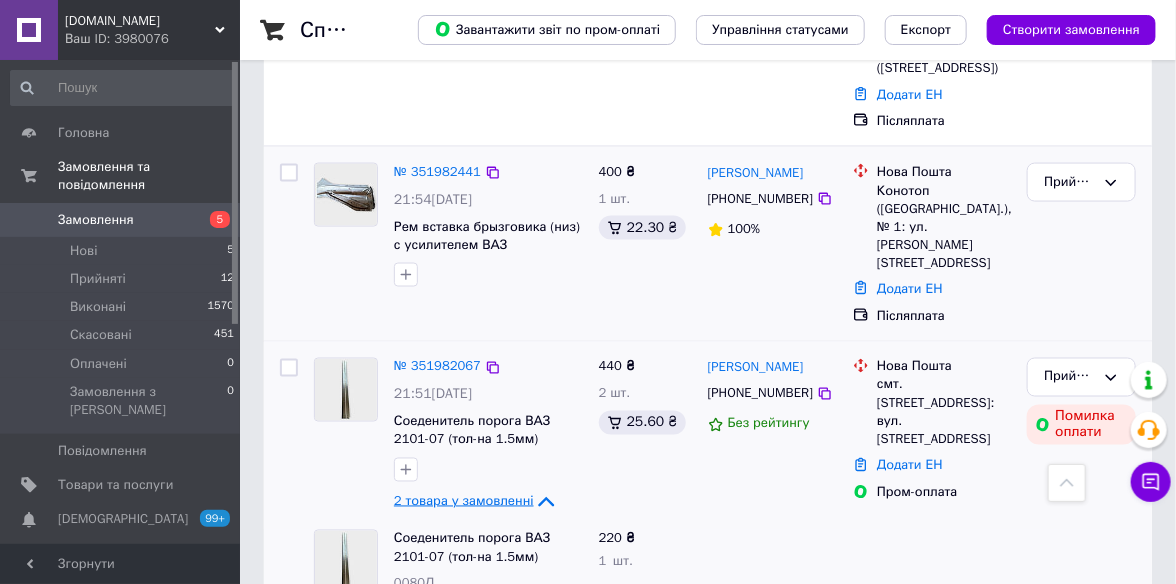 scroll, scrollTop: 999, scrollLeft: 0, axis: vertical 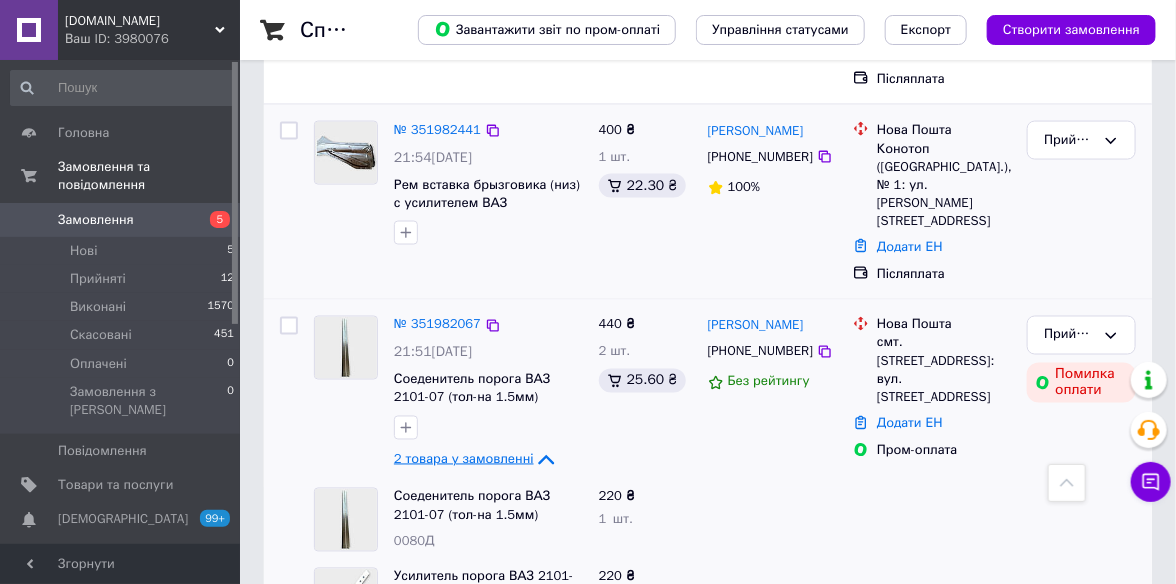 click 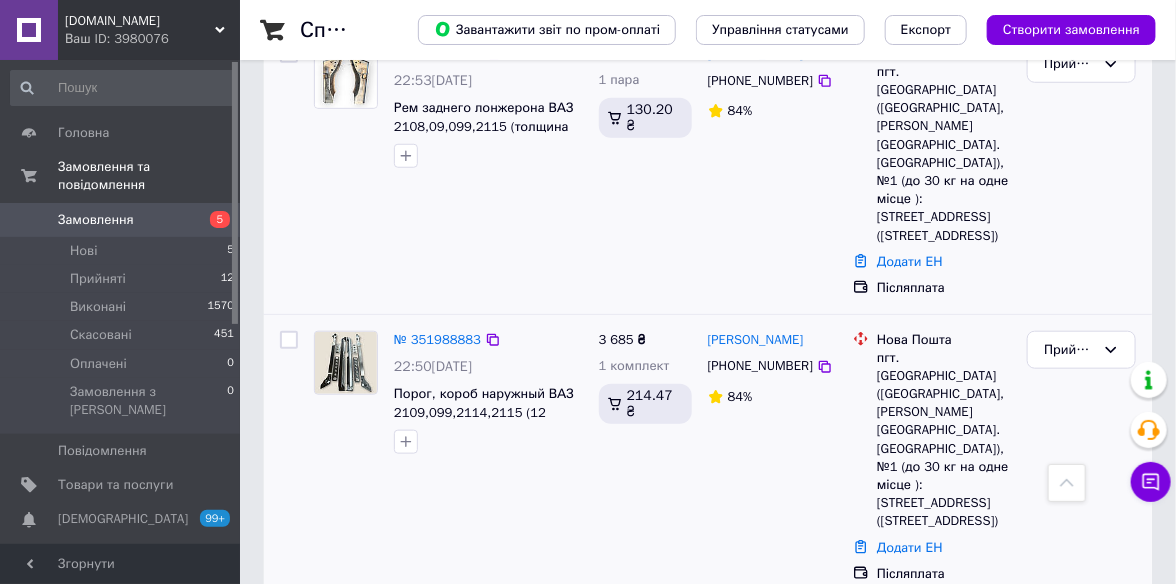 scroll, scrollTop: 499, scrollLeft: 0, axis: vertical 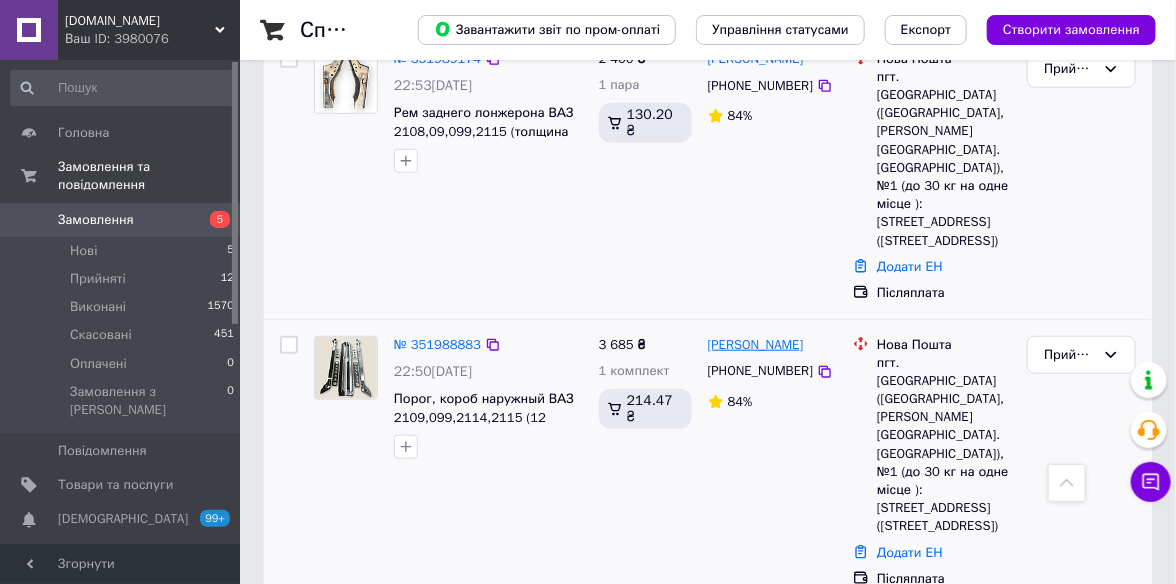 click on "[PERSON_NAME]" at bounding box center [756, 345] 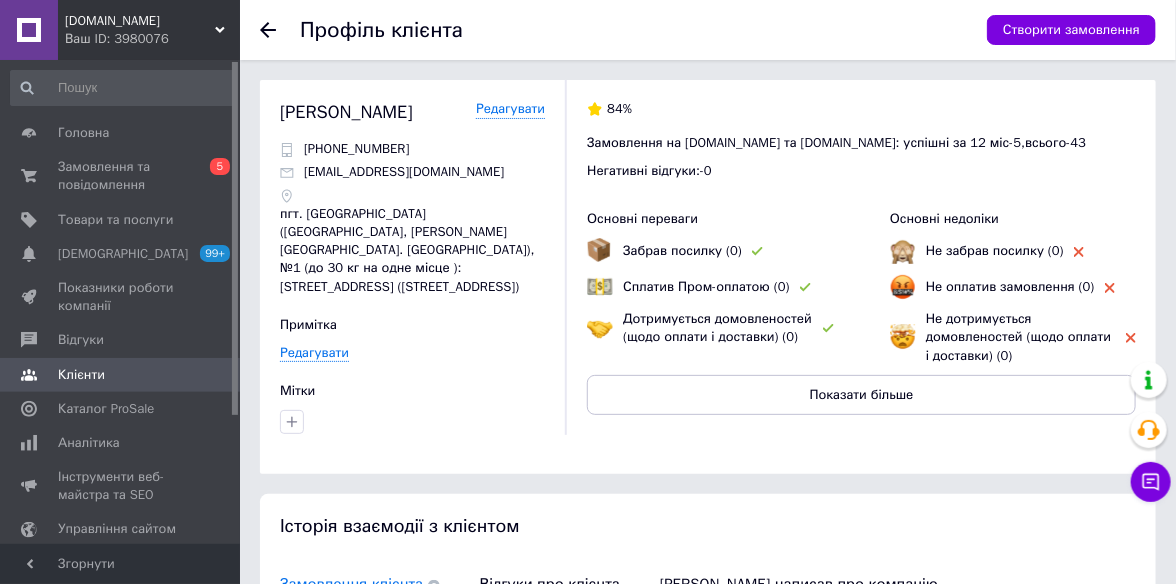 click 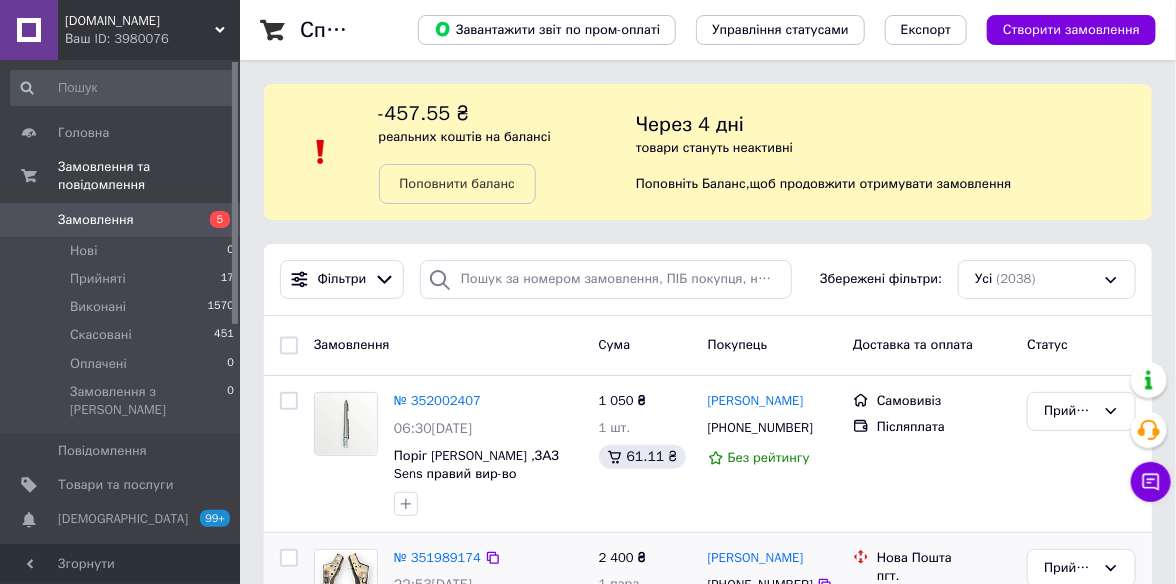 scroll, scrollTop: 100, scrollLeft: 0, axis: vertical 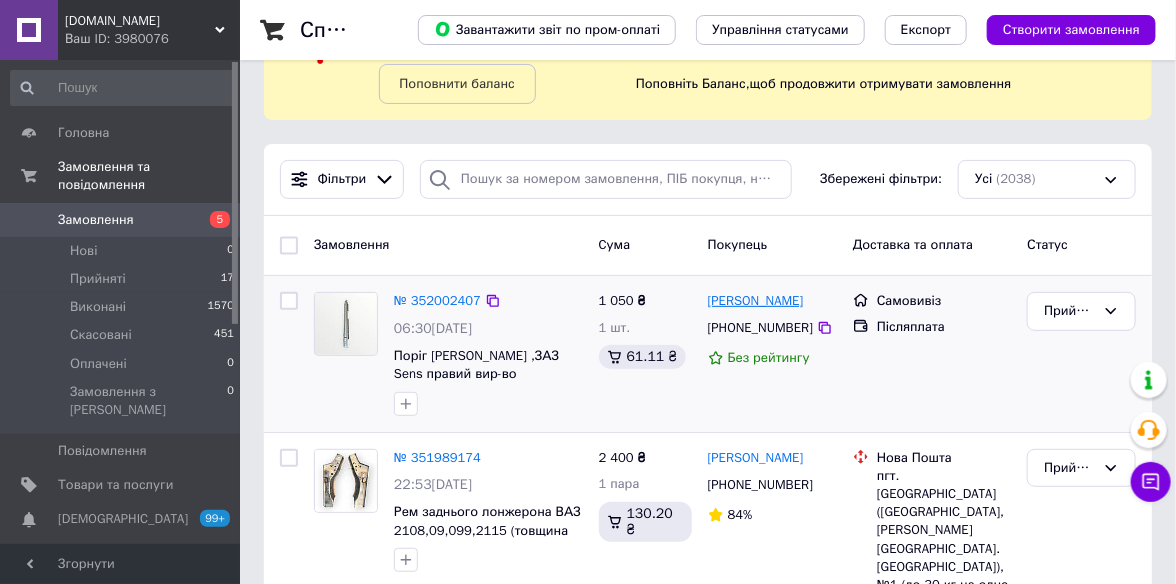 click on "[PERSON_NAME]" at bounding box center [756, 301] 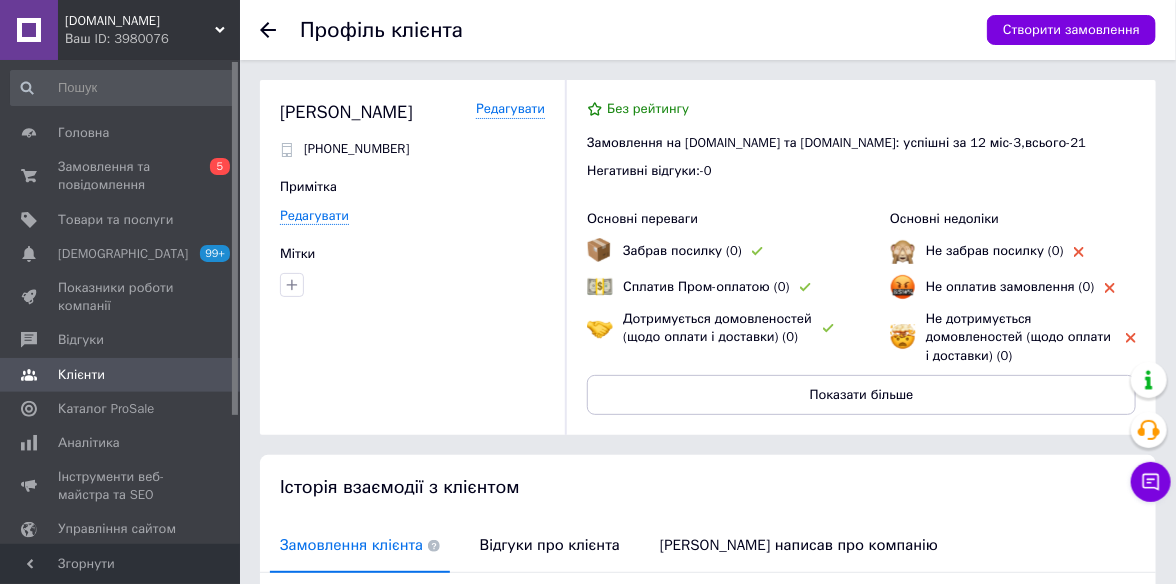 click on "Профіль клієнта Створити замовлення" at bounding box center [708, 30] 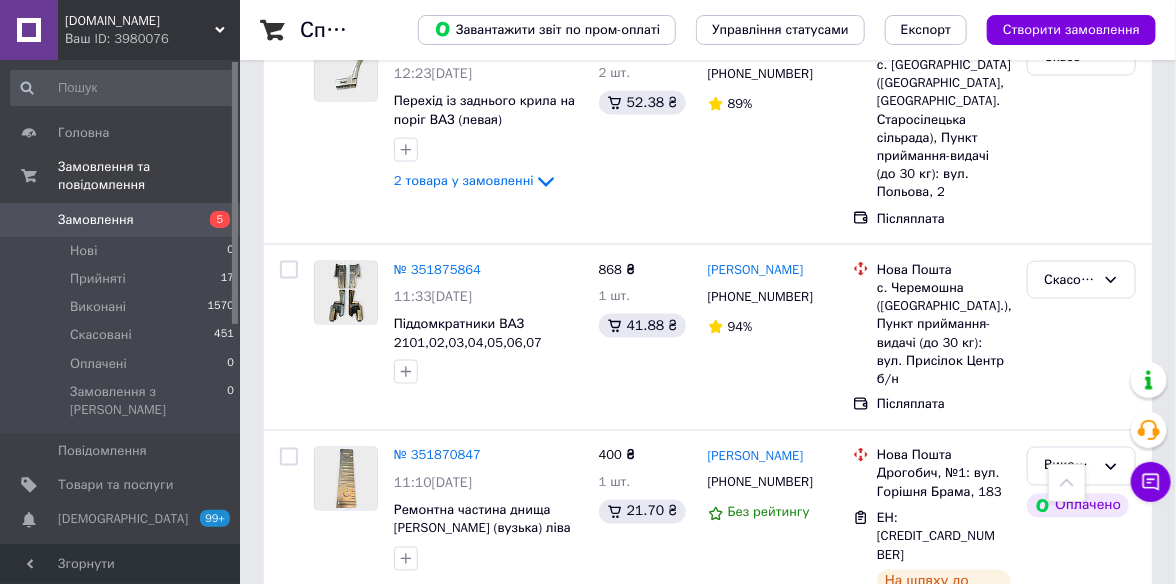scroll, scrollTop: 3600, scrollLeft: 0, axis: vertical 